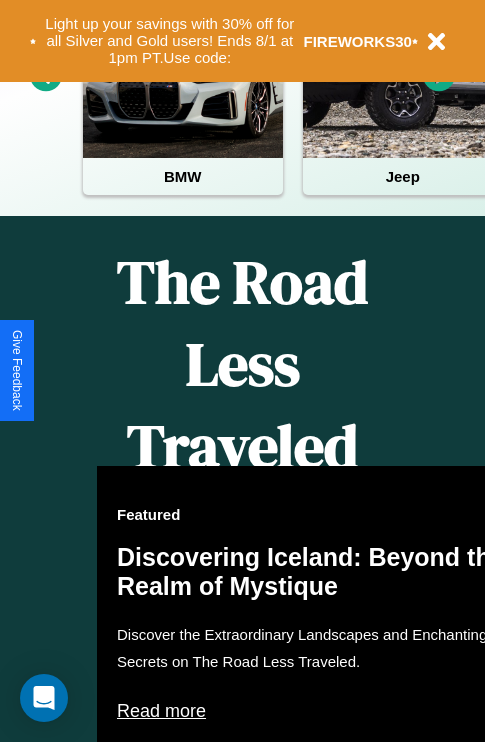 scroll, scrollTop: 1285, scrollLeft: 0, axis: vertical 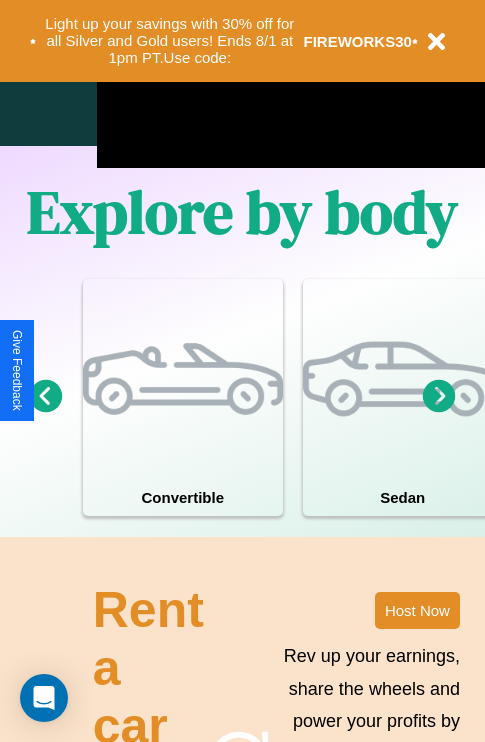 click 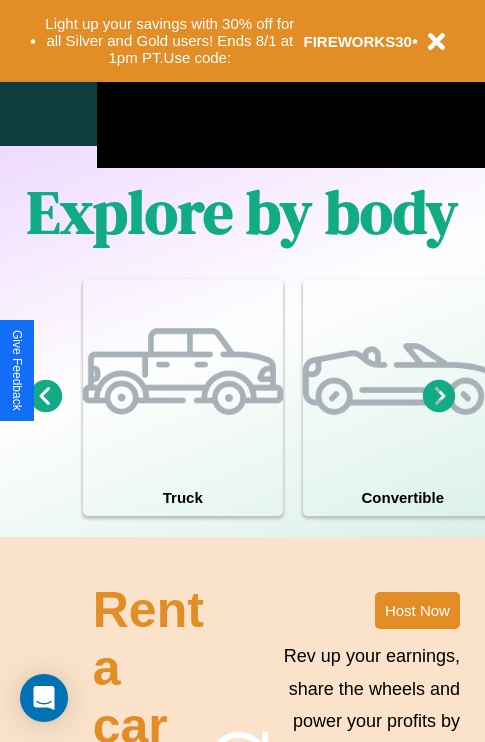 click 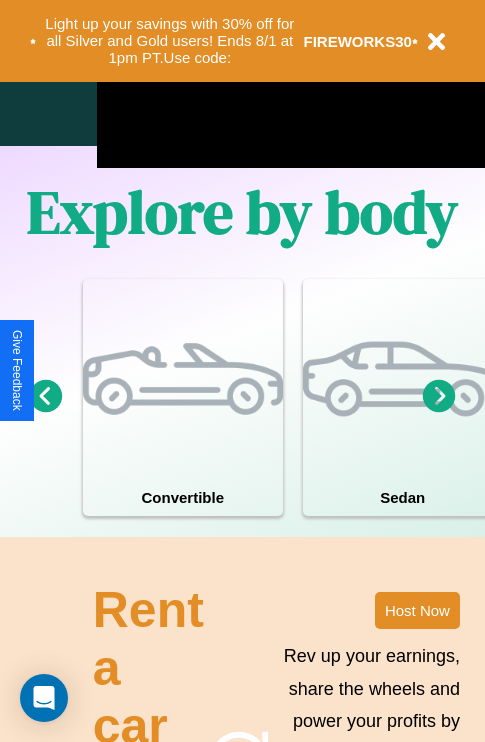 click 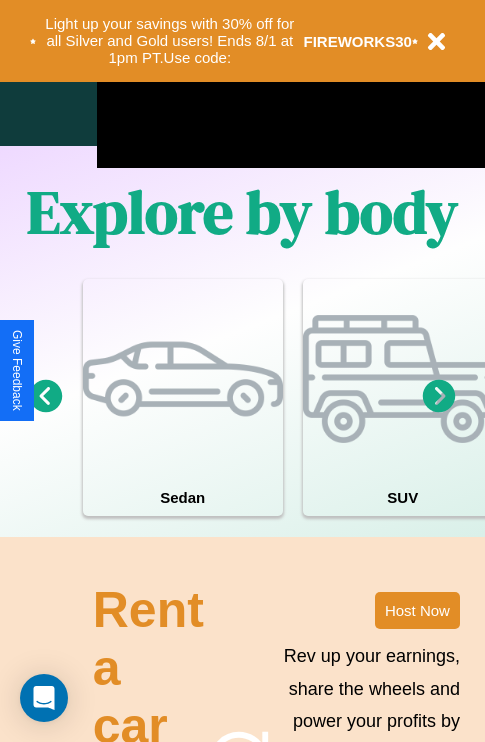 click 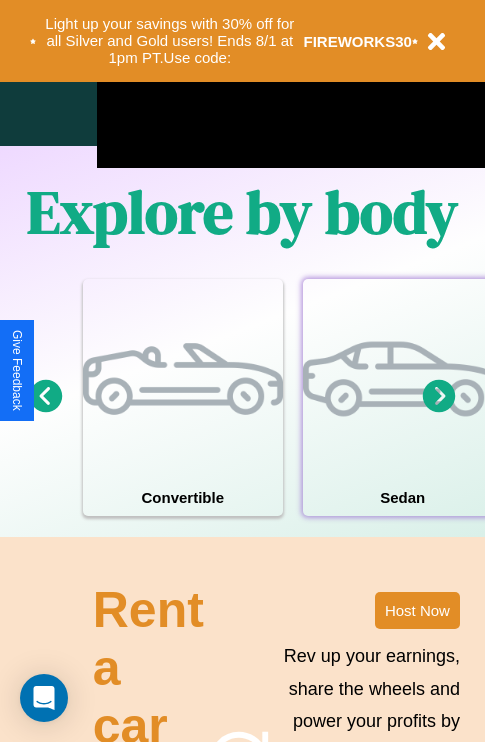 click at bounding box center (403, 379) 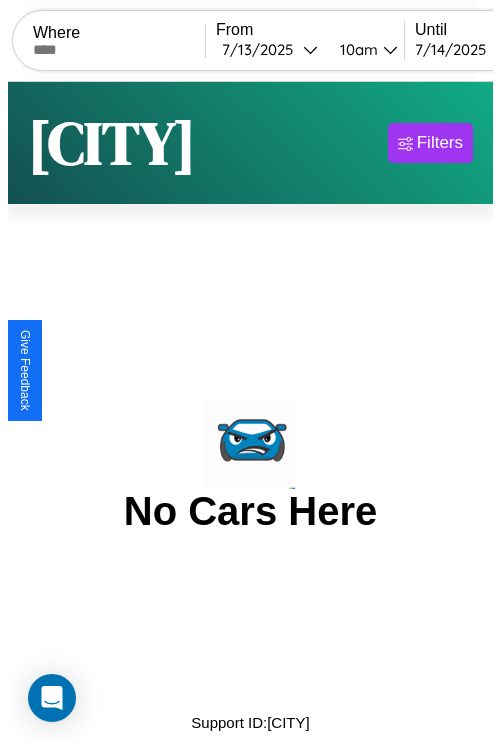 scroll, scrollTop: 0, scrollLeft: 0, axis: both 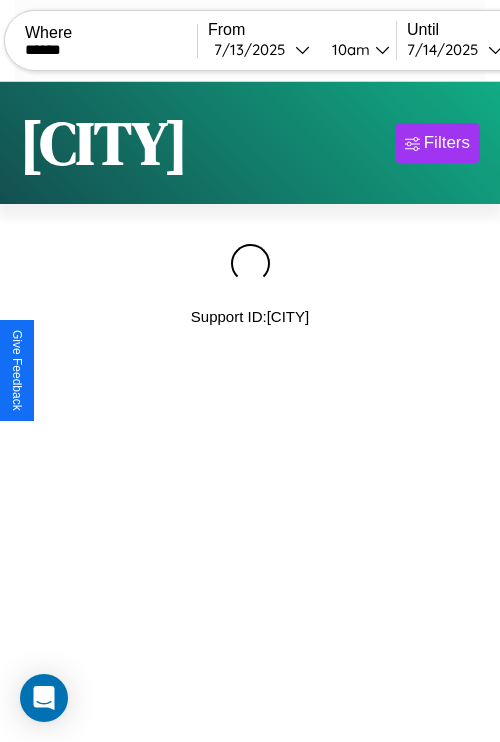 type on "******" 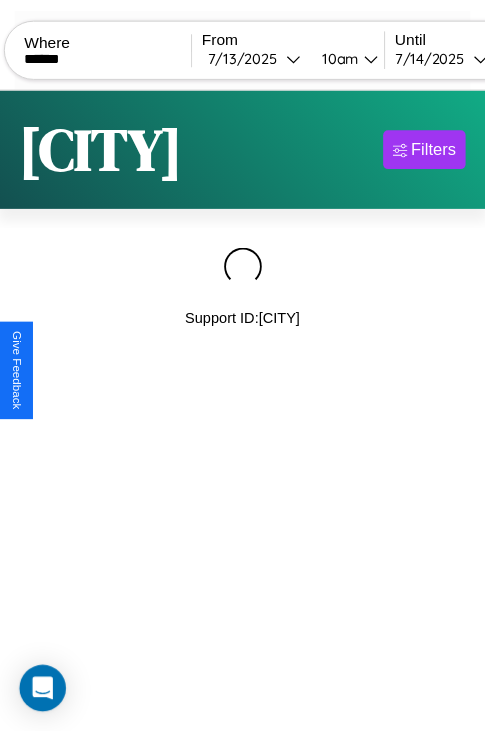 scroll, scrollTop: 0, scrollLeft: 169, axis: horizontal 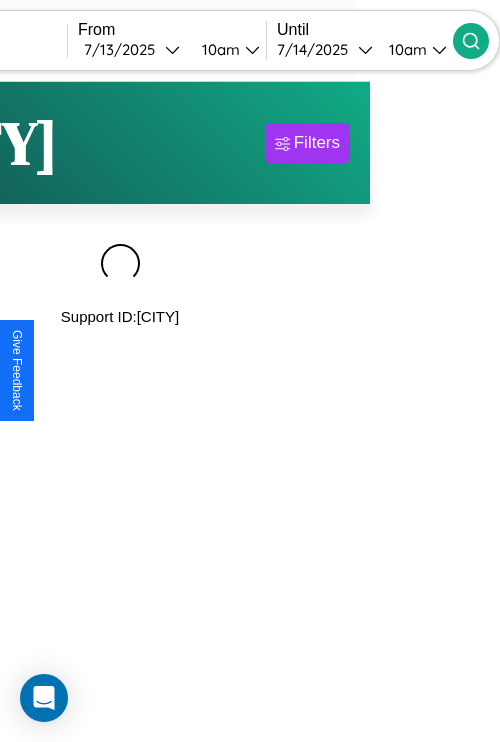 click 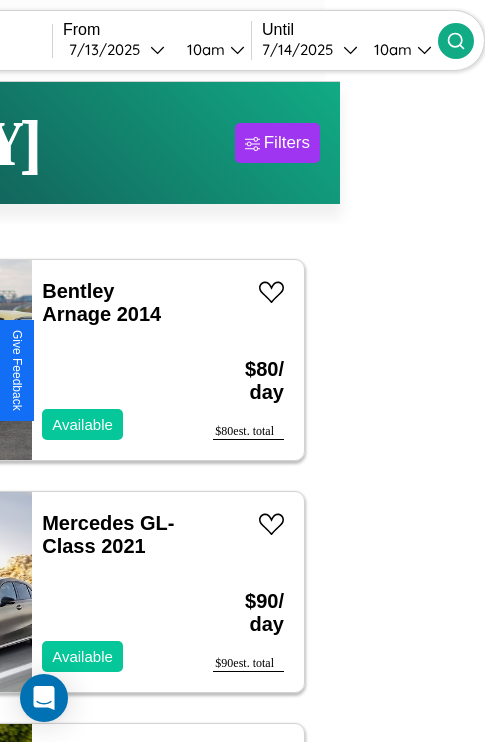 scroll, scrollTop: 85, scrollLeft: 49, axis: both 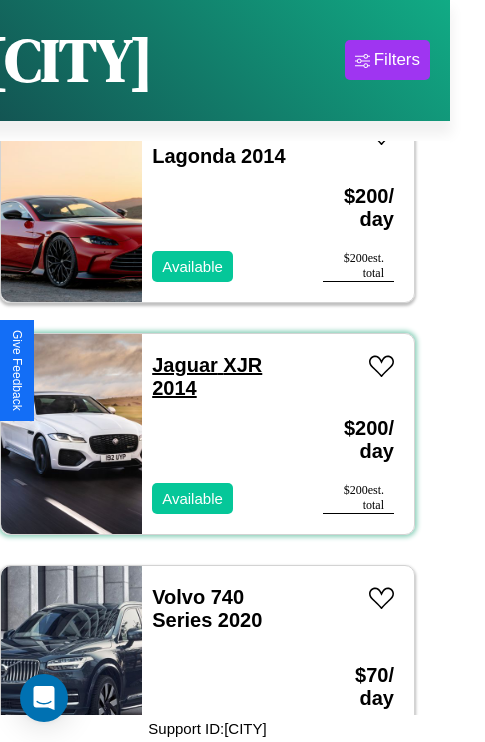 click on "Jaguar   XJR   [YEAR]" at bounding box center (207, 376) 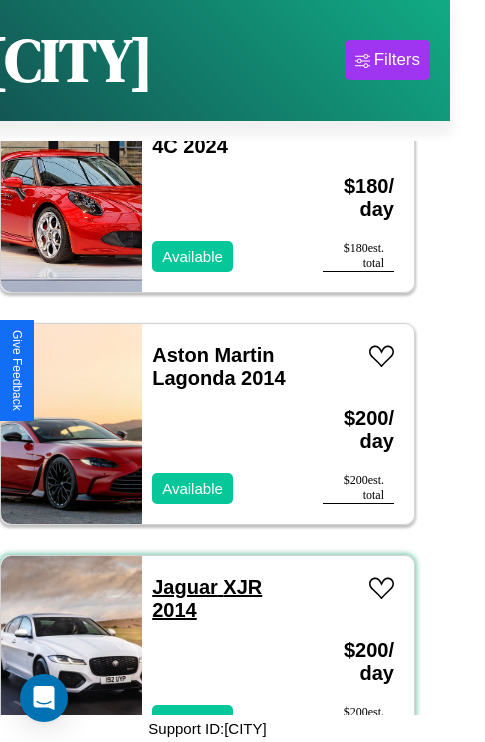 scroll, scrollTop: 9587, scrollLeft: 0, axis: vertical 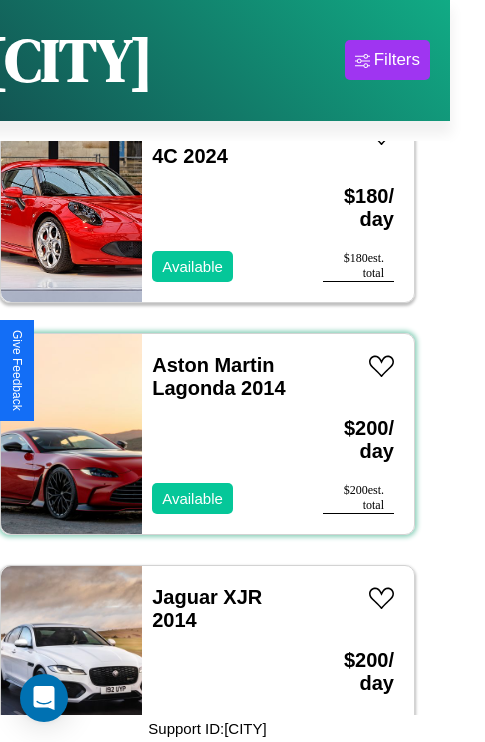 click on "Aston Martin   Lagonda   [YEAR] Available" at bounding box center [222, 434] 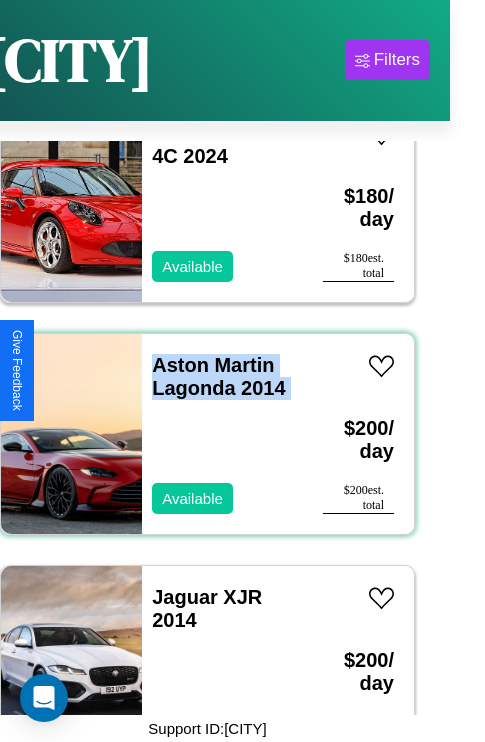 click on "Aston Martin   Lagonda   [YEAR] Available" at bounding box center [222, 434] 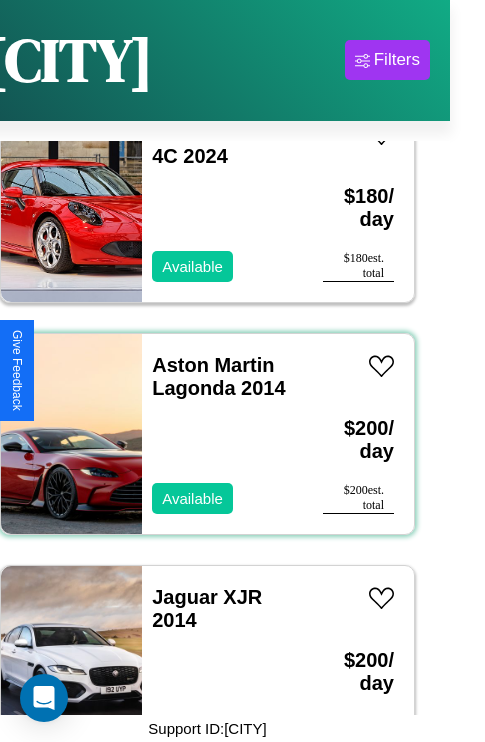 click on "Aston Martin   Lagonda   [YEAR] Available" at bounding box center (222, 434) 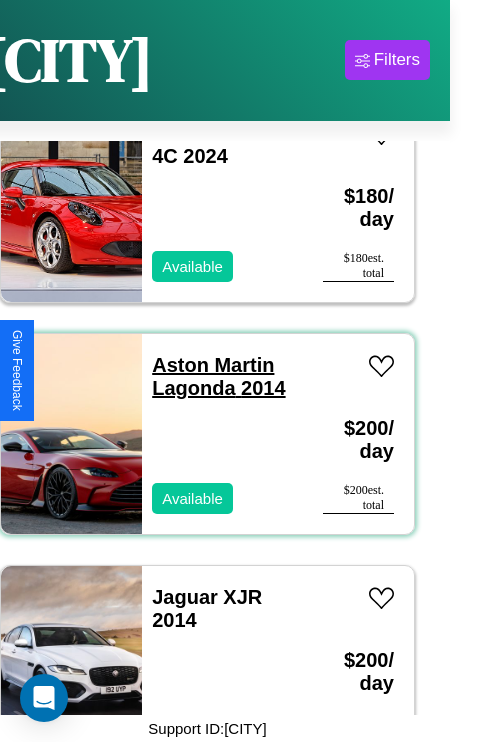 click on "Aston Martin   Lagonda   [YEAR]" at bounding box center [218, 376] 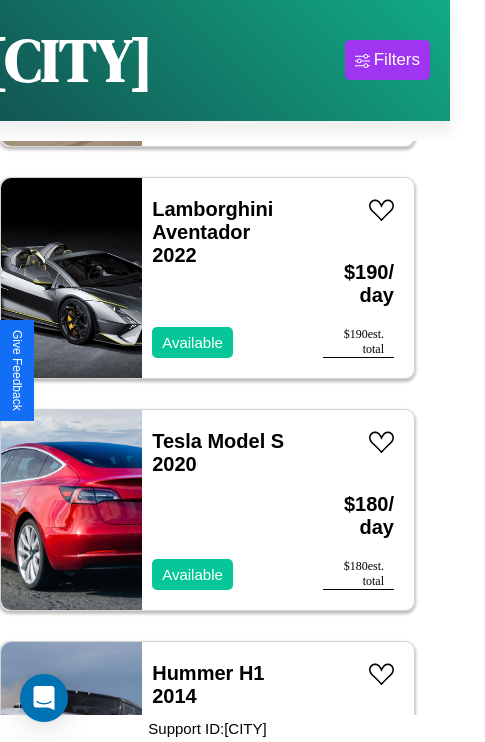 scroll, scrollTop: 17243, scrollLeft: 0, axis: vertical 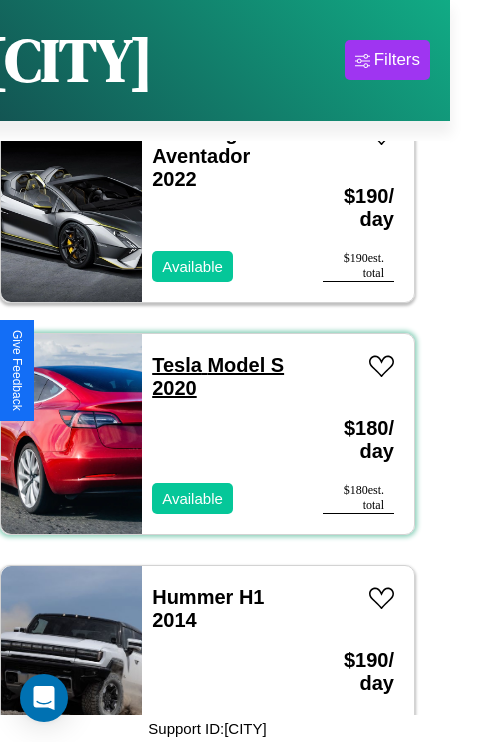 click on "Tesla   Model S   2020" at bounding box center [218, 376] 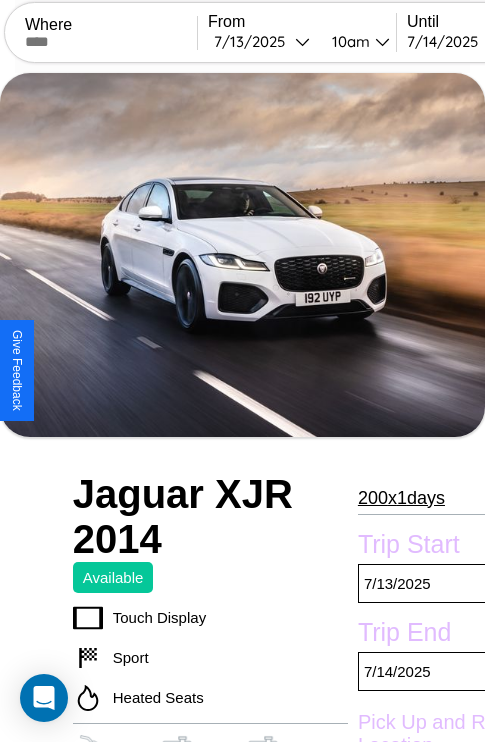 scroll, scrollTop: 868, scrollLeft: 0, axis: vertical 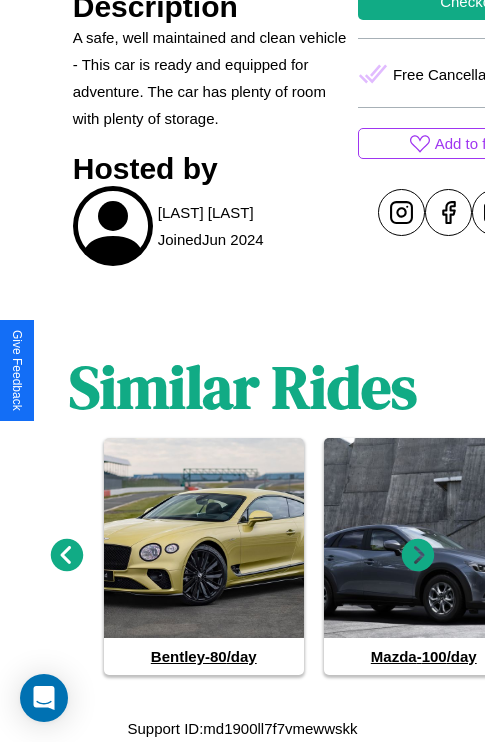 click 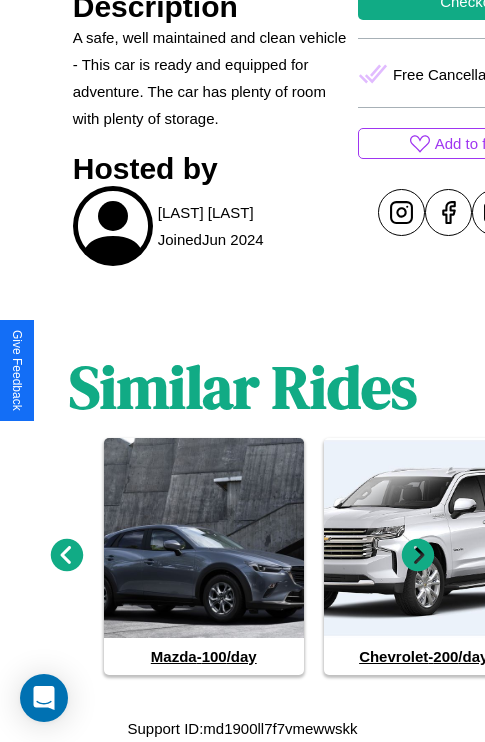 click 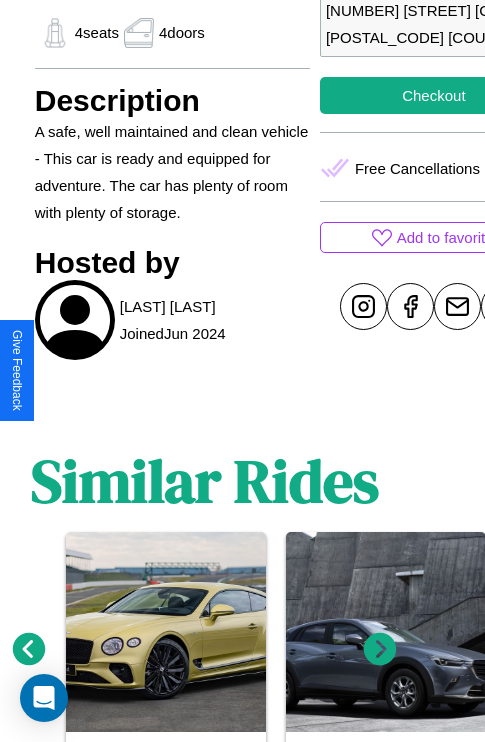 scroll, scrollTop: 710, scrollLeft: 64, axis: both 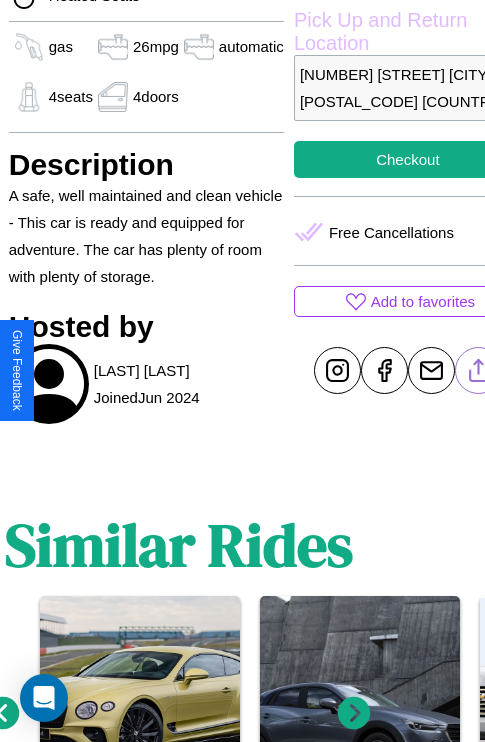 click 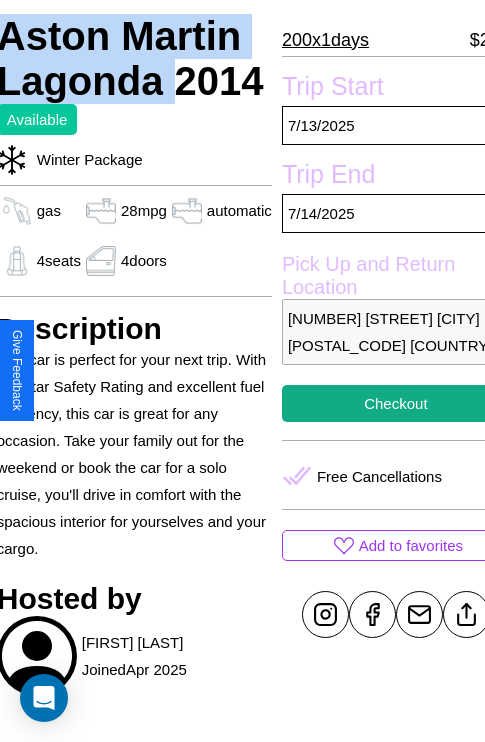 scroll, scrollTop: 499, scrollLeft: 84, axis: both 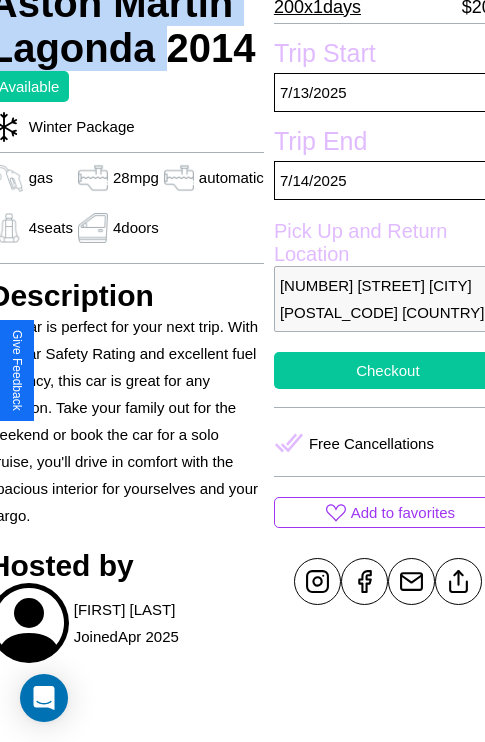 click on "Checkout" at bounding box center [388, 370] 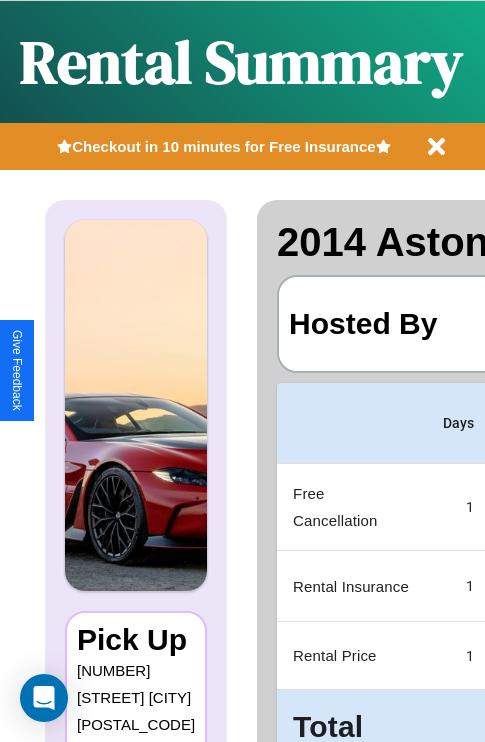 scroll, scrollTop: 0, scrollLeft: 378, axis: horizontal 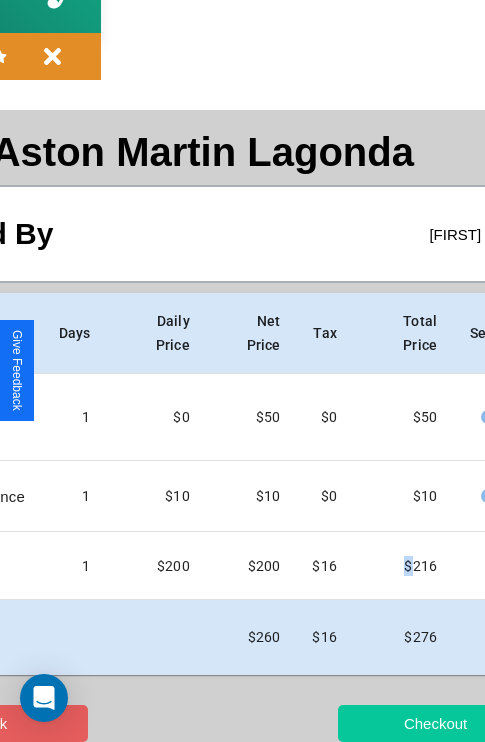 click on "Checkout" at bounding box center (435, 723) 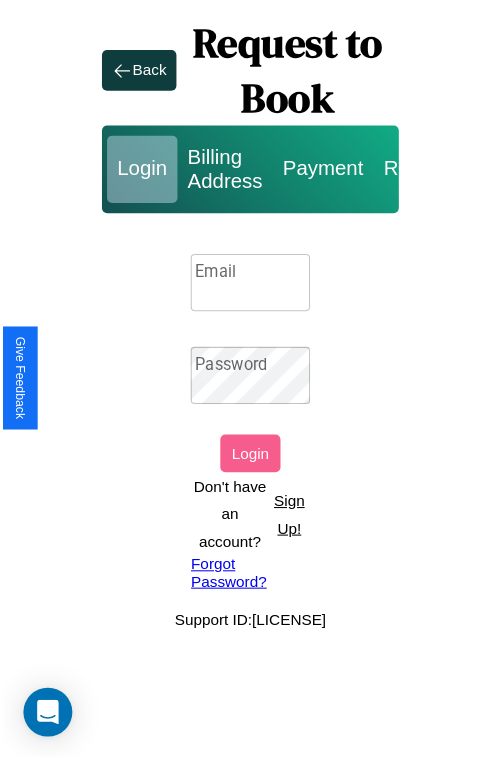 scroll, scrollTop: 0, scrollLeft: 0, axis: both 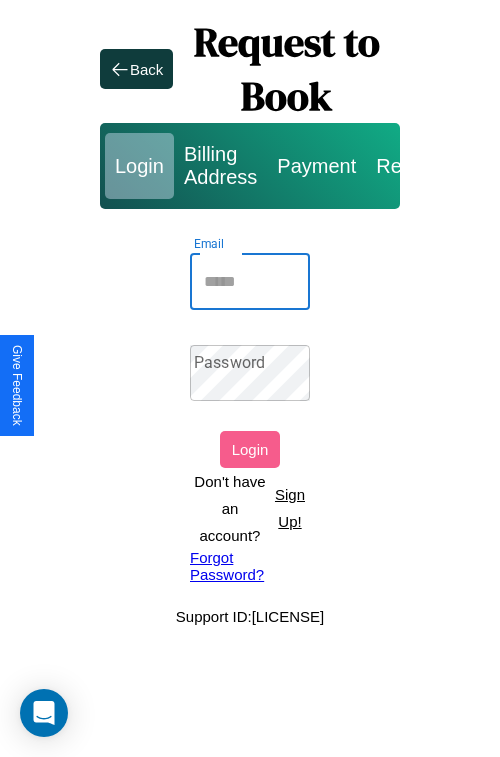click on "Email" at bounding box center (250, 282) 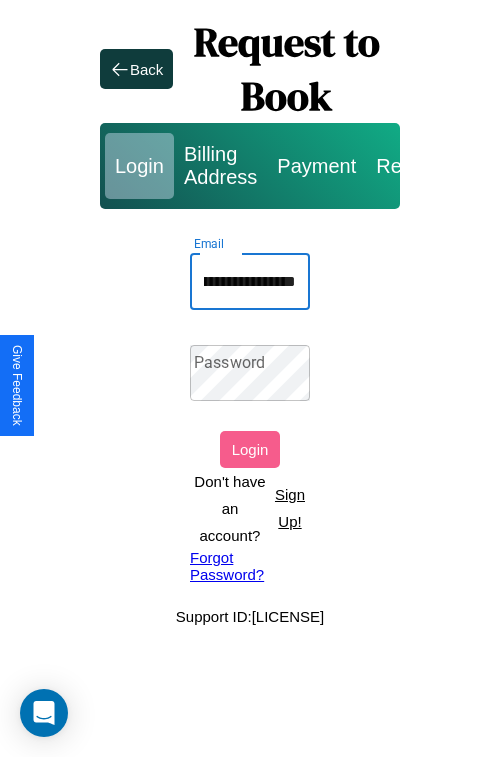 scroll, scrollTop: 0, scrollLeft: 96, axis: horizontal 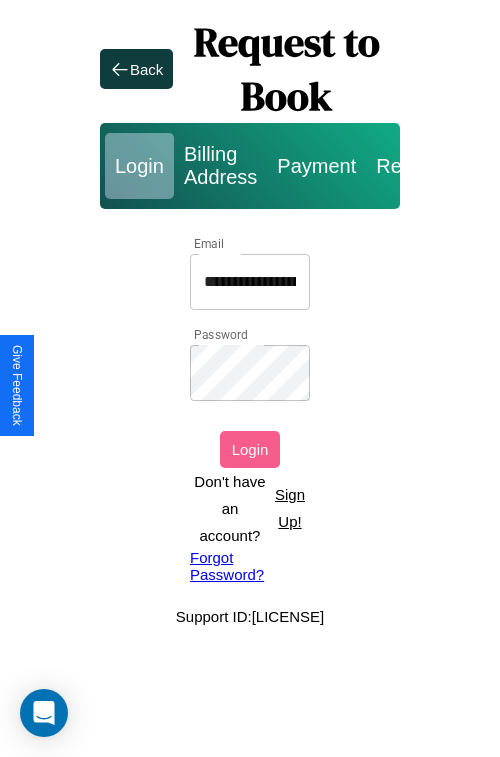 click on "Login" at bounding box center (250, 449) 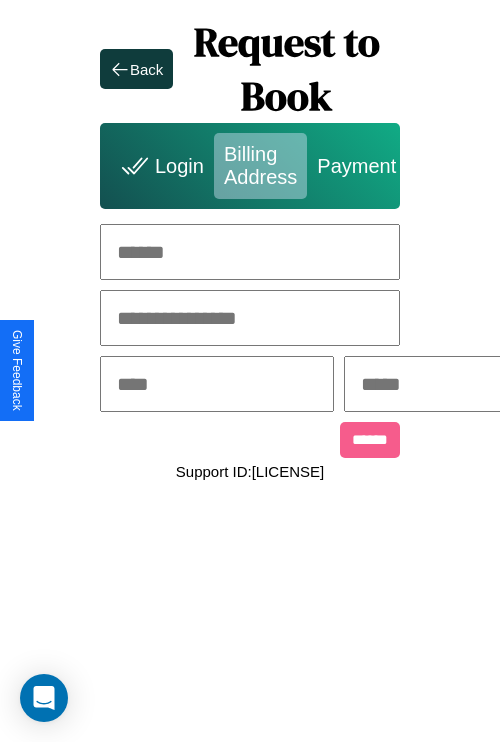 click at bounding box center (250, 252) 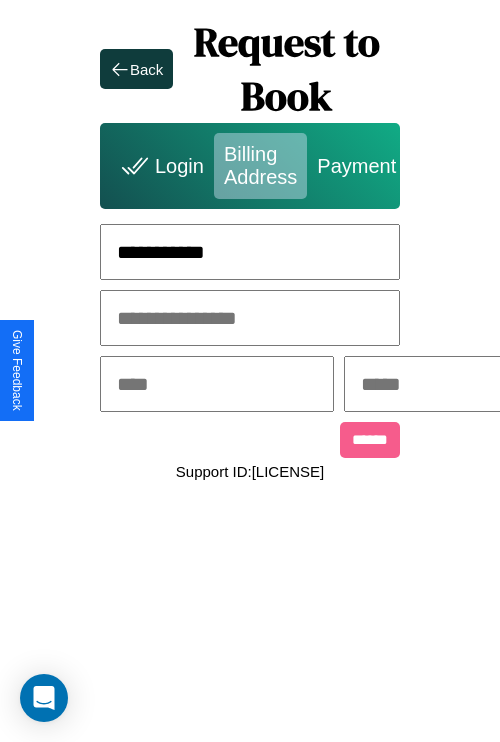 type on "**********" 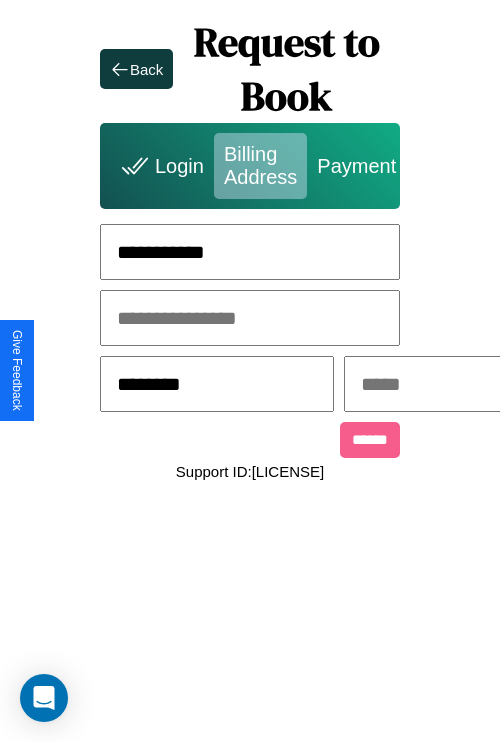 type on "********" 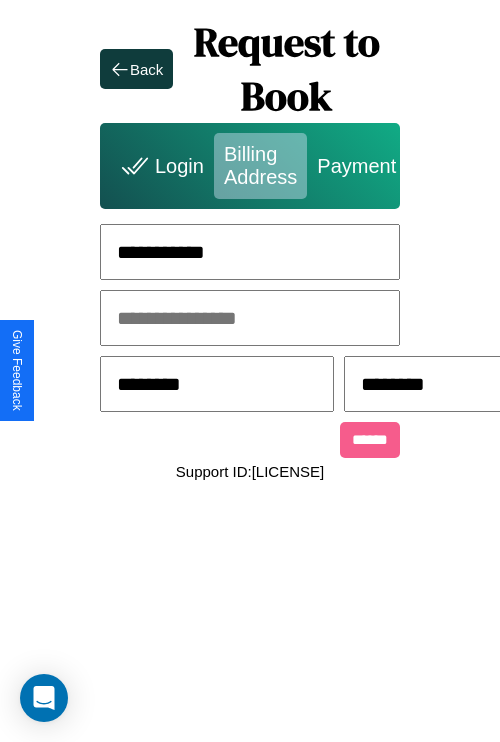 scroll, scrollTop: 0, scrollLeft: 517, axis: horizontal 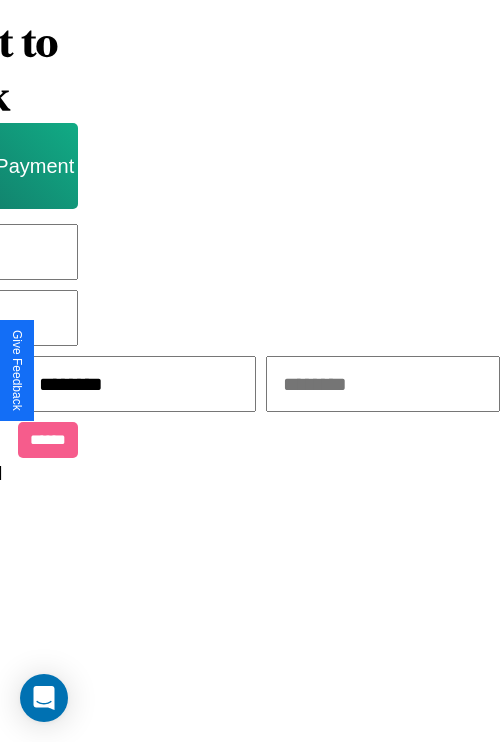 type on "********" 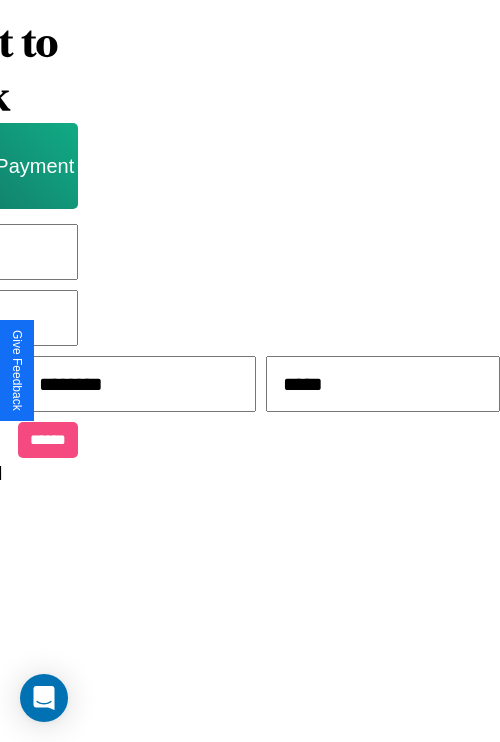type on "*****" 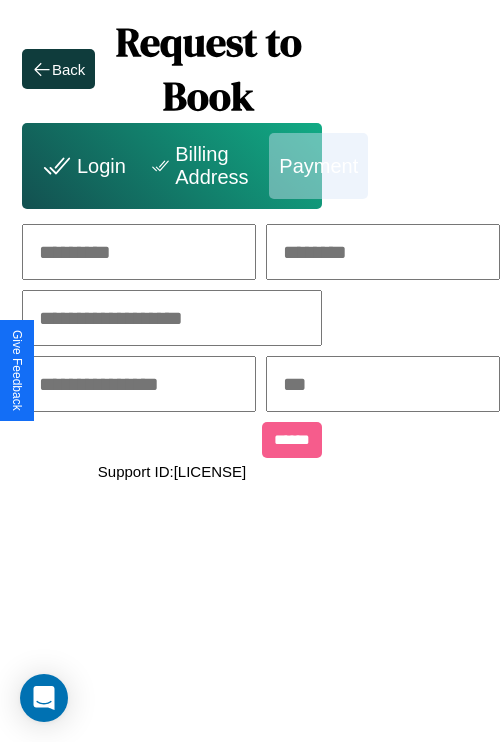 scroll, scrollTop: 0, scrollLeft: 208, axis: horizontal 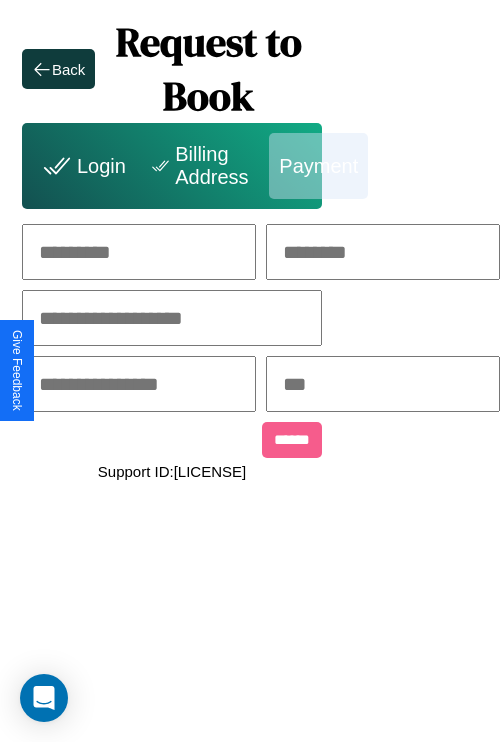 click at bounding box center [139, 252] 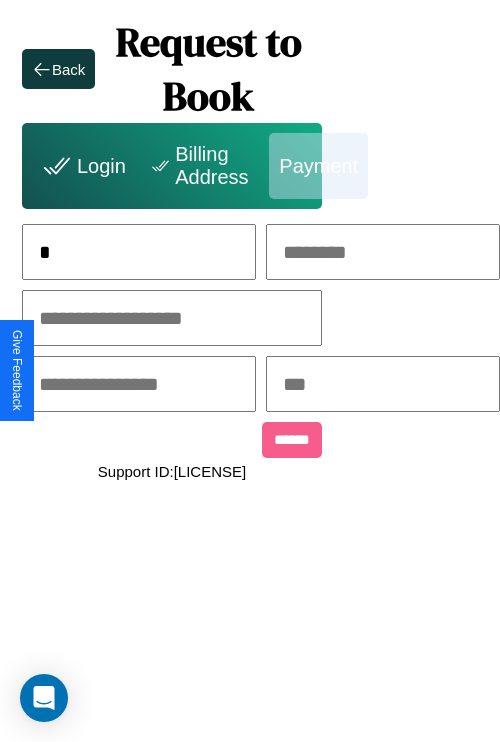 scroll, scrollTop: 0, scrollLeft: 131, axis: horizontal 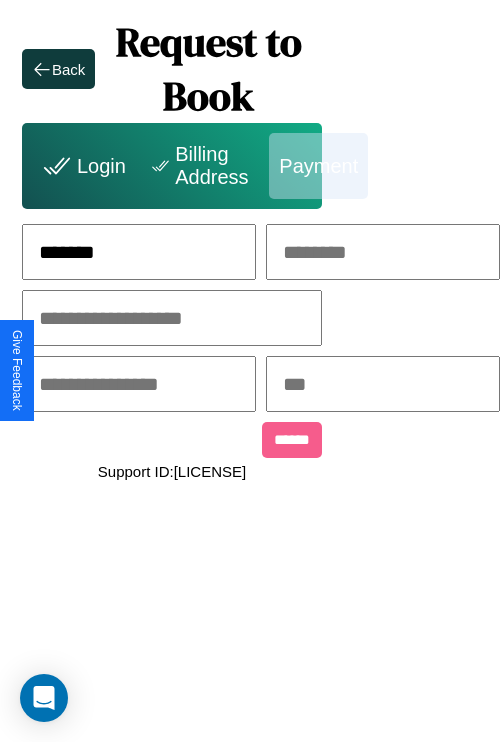 type on "*******" 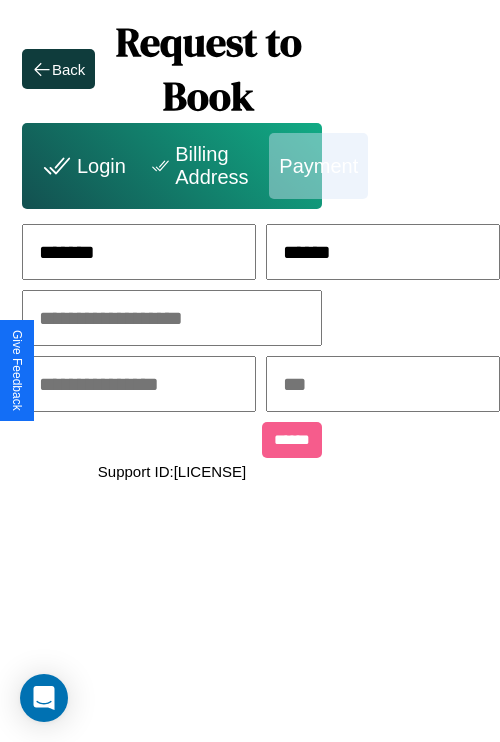 type on "******" 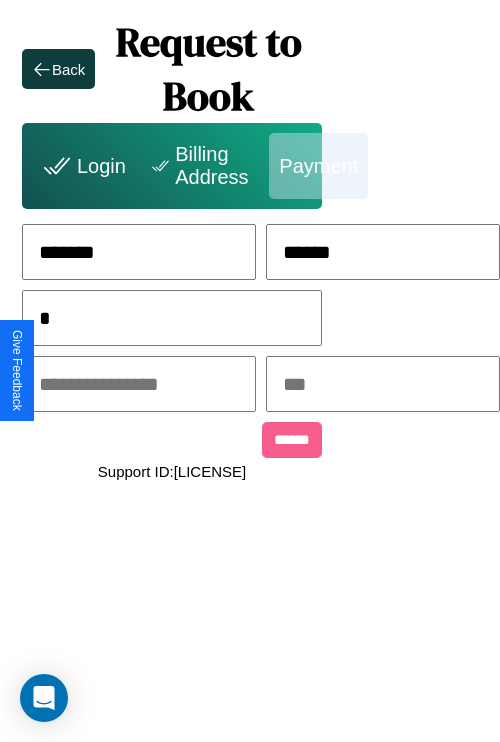 scroll, scrollTop: 0, scrollLeft: 128, axis: horizontal 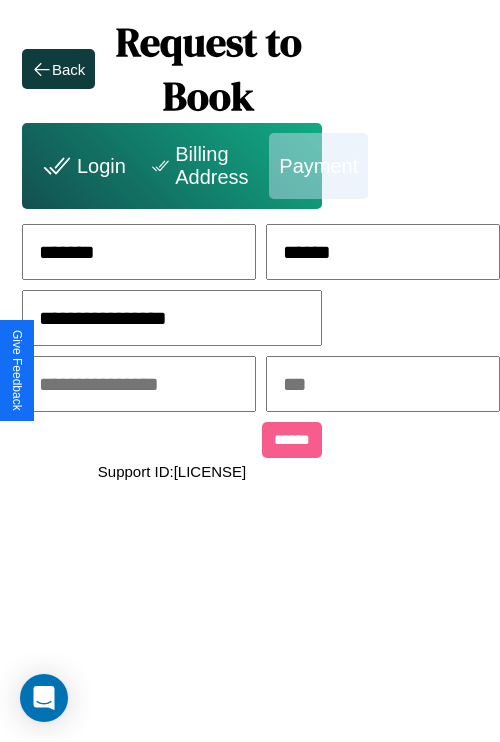 type on "**********" 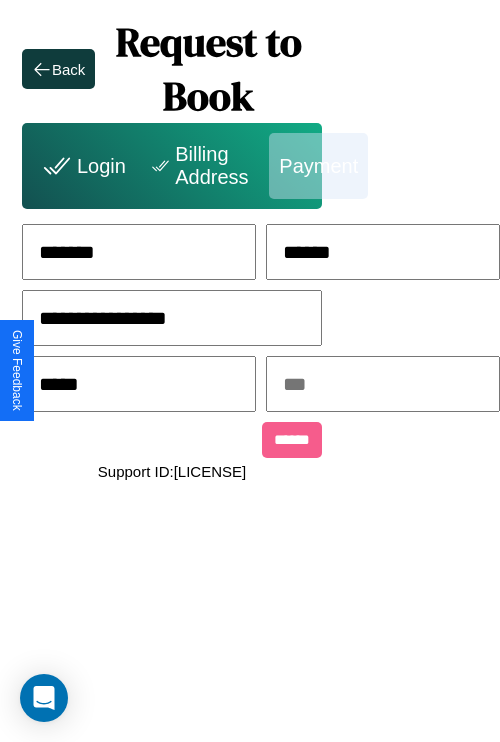 type on "*****" 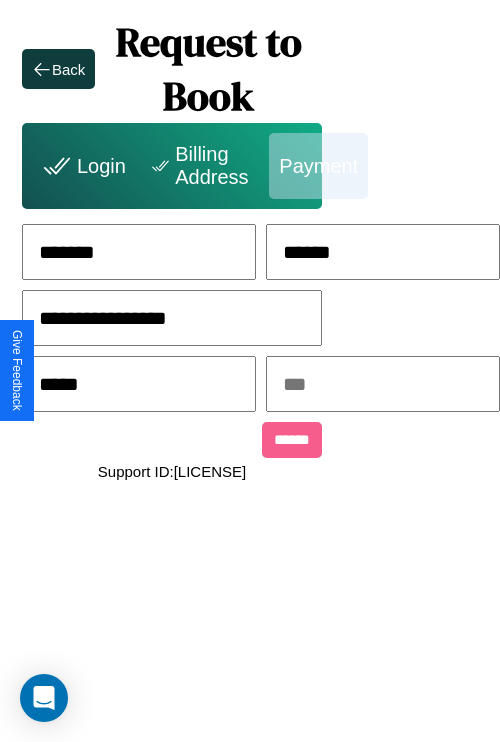 click at bounding box center [383, 384] 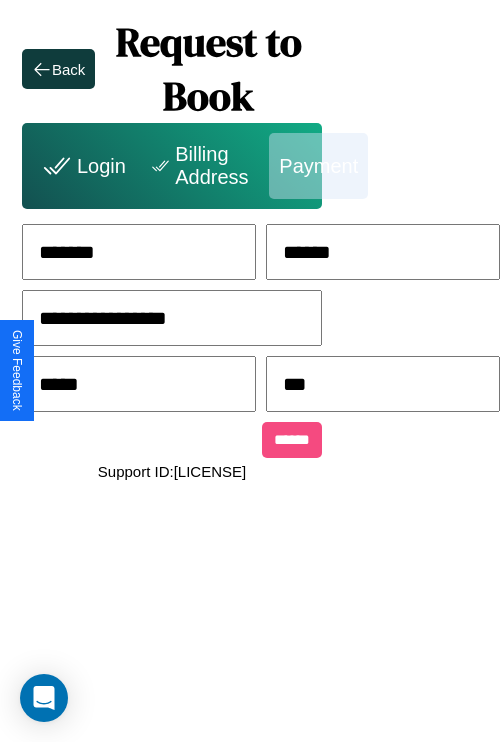 type on "***" 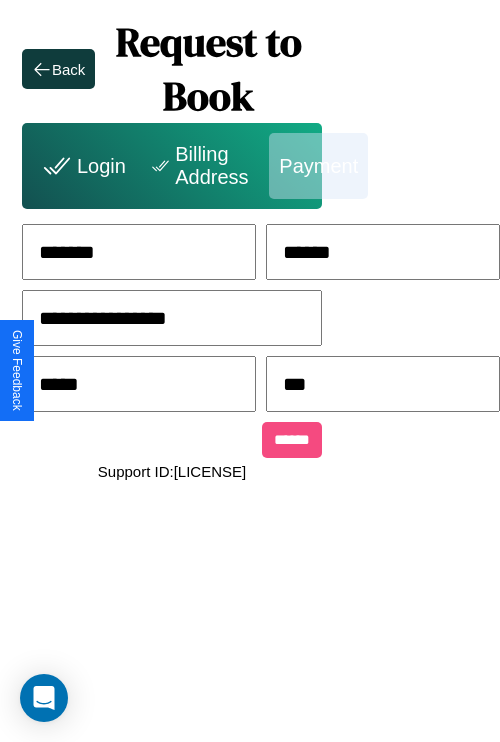 click on "******" at bounding box center [292, 440] 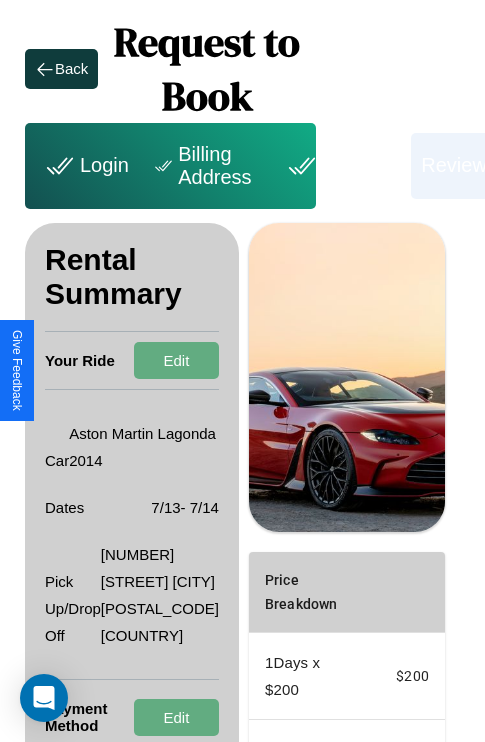 scroll, scrollTop: 482, scrollLeft: 72, axis: both 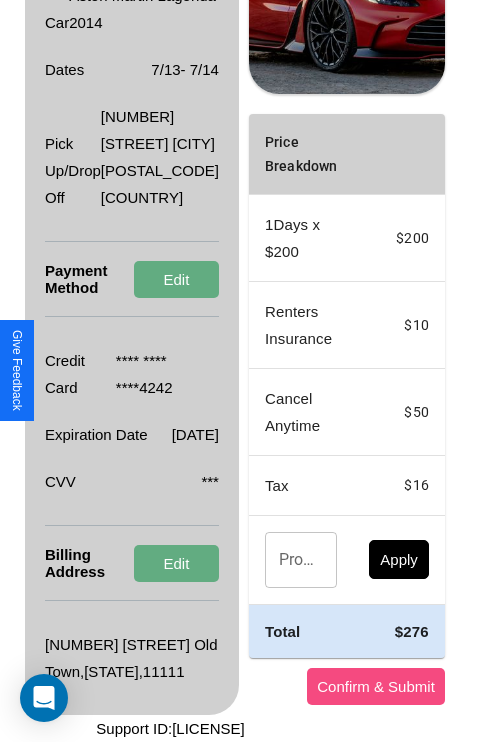 click on "Confirm & Submit" at bounding box center (376, 686) 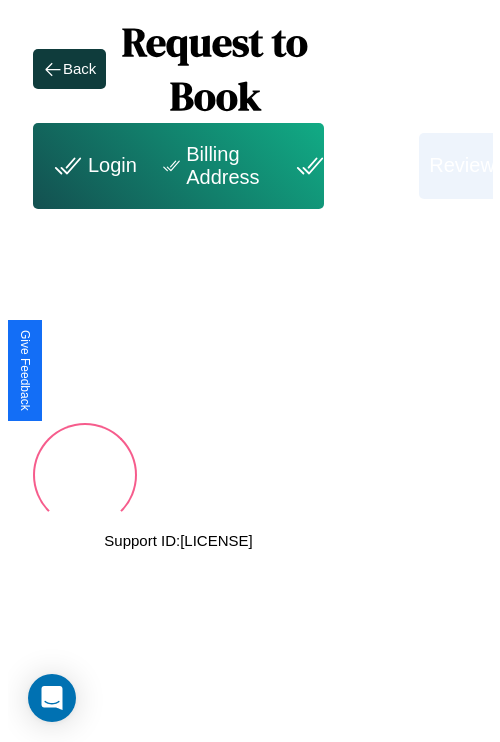 scroll, scrollTop: 0, scrollLeft: 72, axis: horizontal 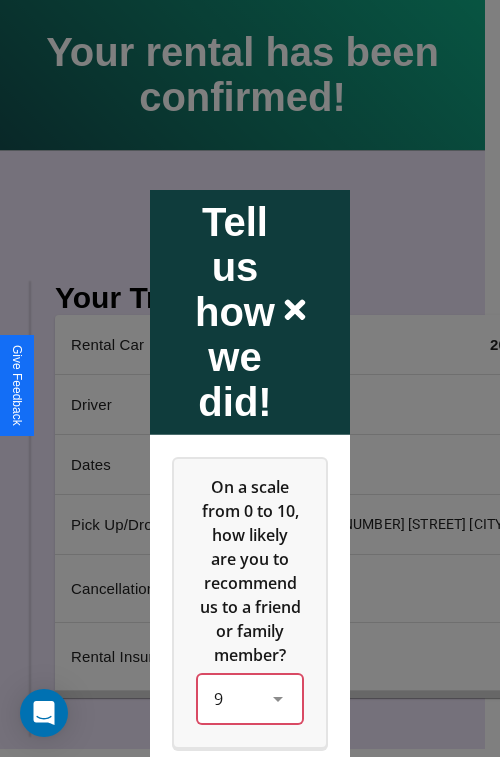 click on "9" at bounding box center (250, 698) 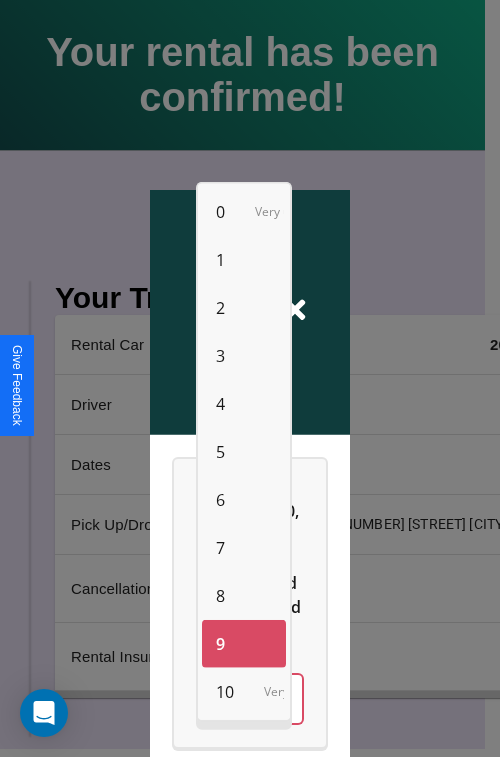 click on "7" at bounding box center [220, 548] 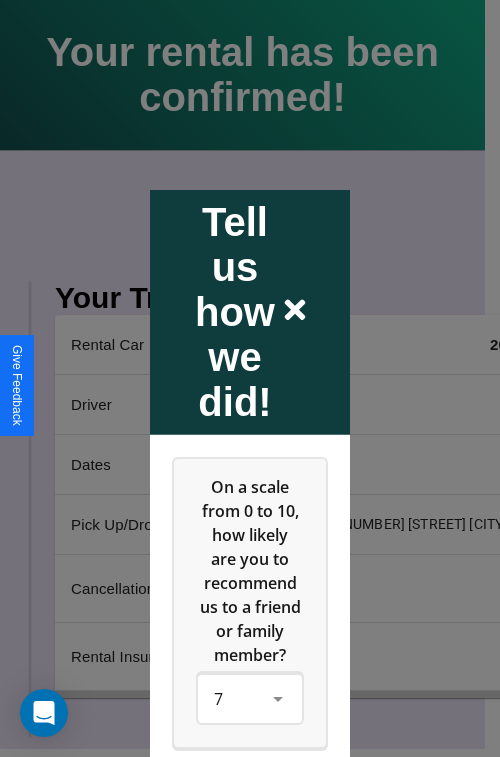 click 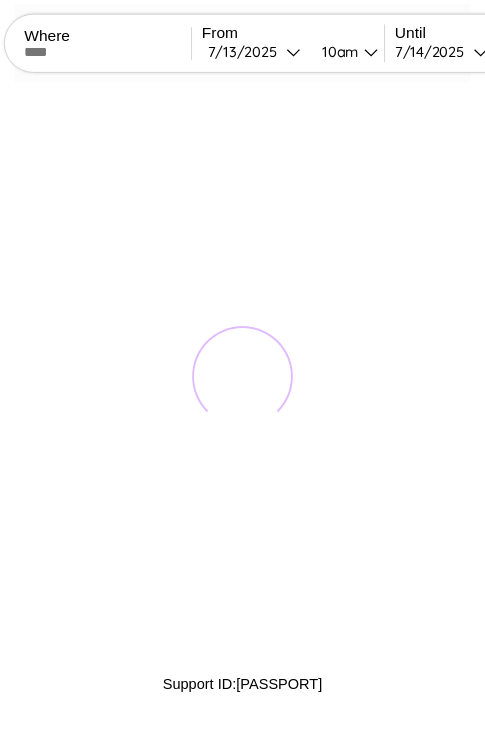 scroll, scrollTop: 0, scrollLeft: 0, axis: both 